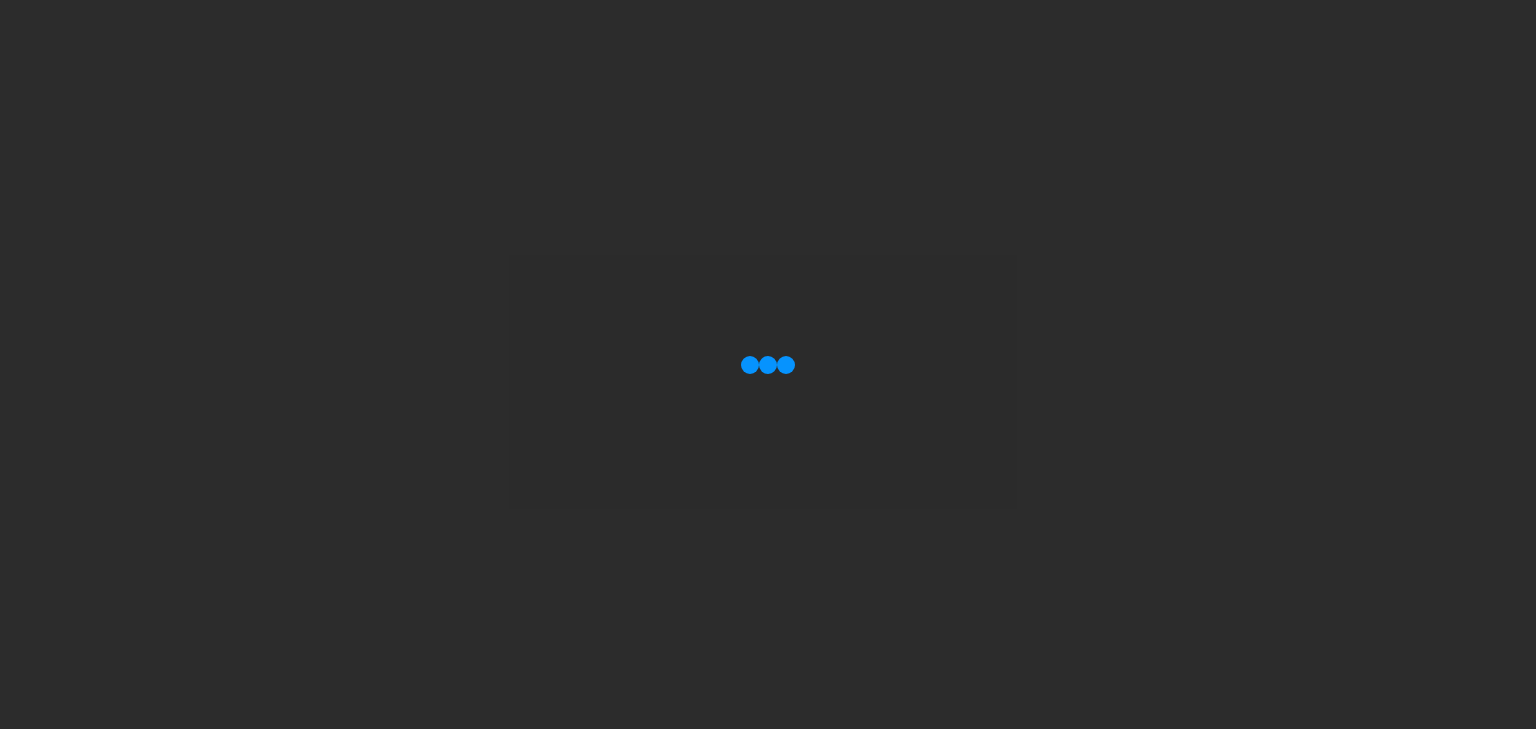 scroll, scrollTop: 0, scrollLeft: 0, axis: both 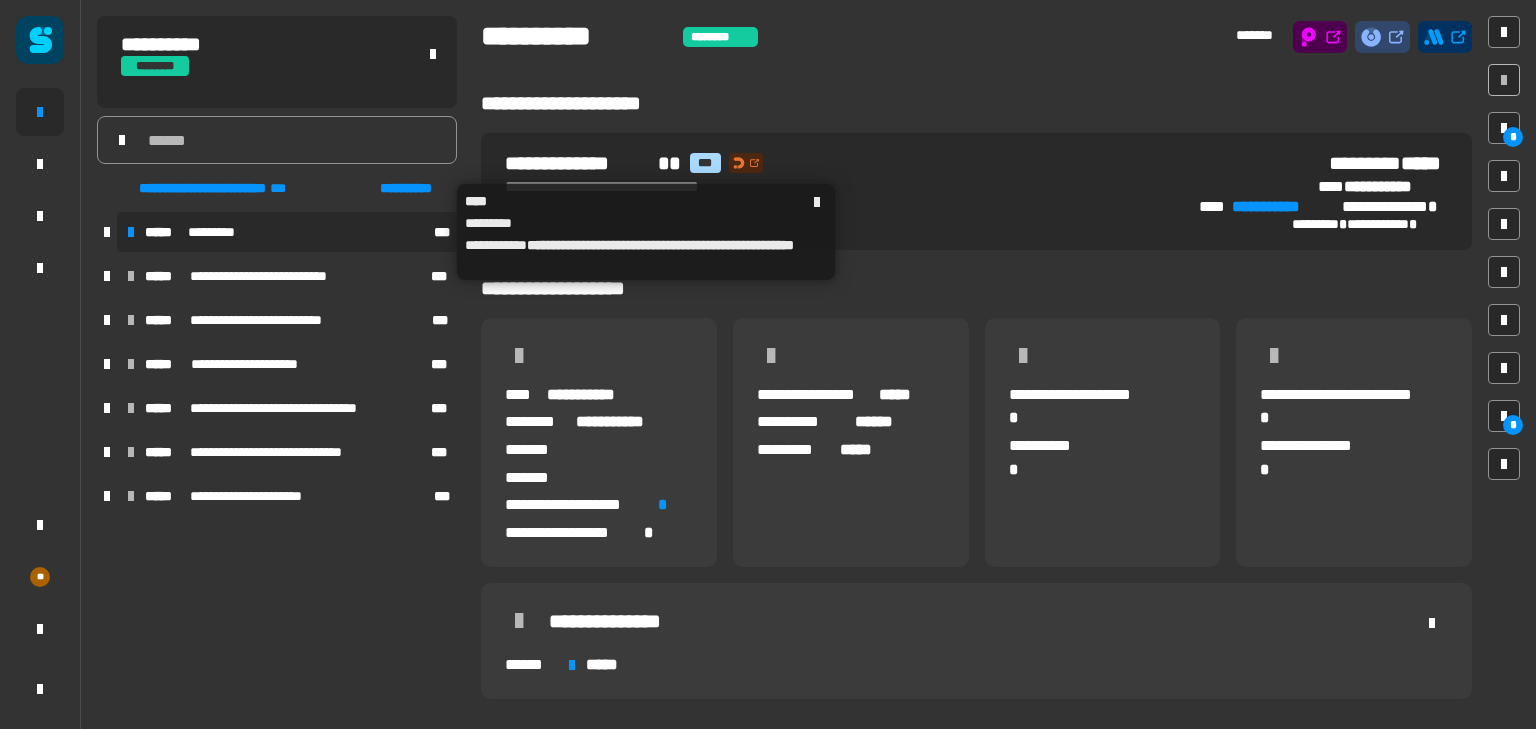 click on "*********" at bounding box center [213, 232] 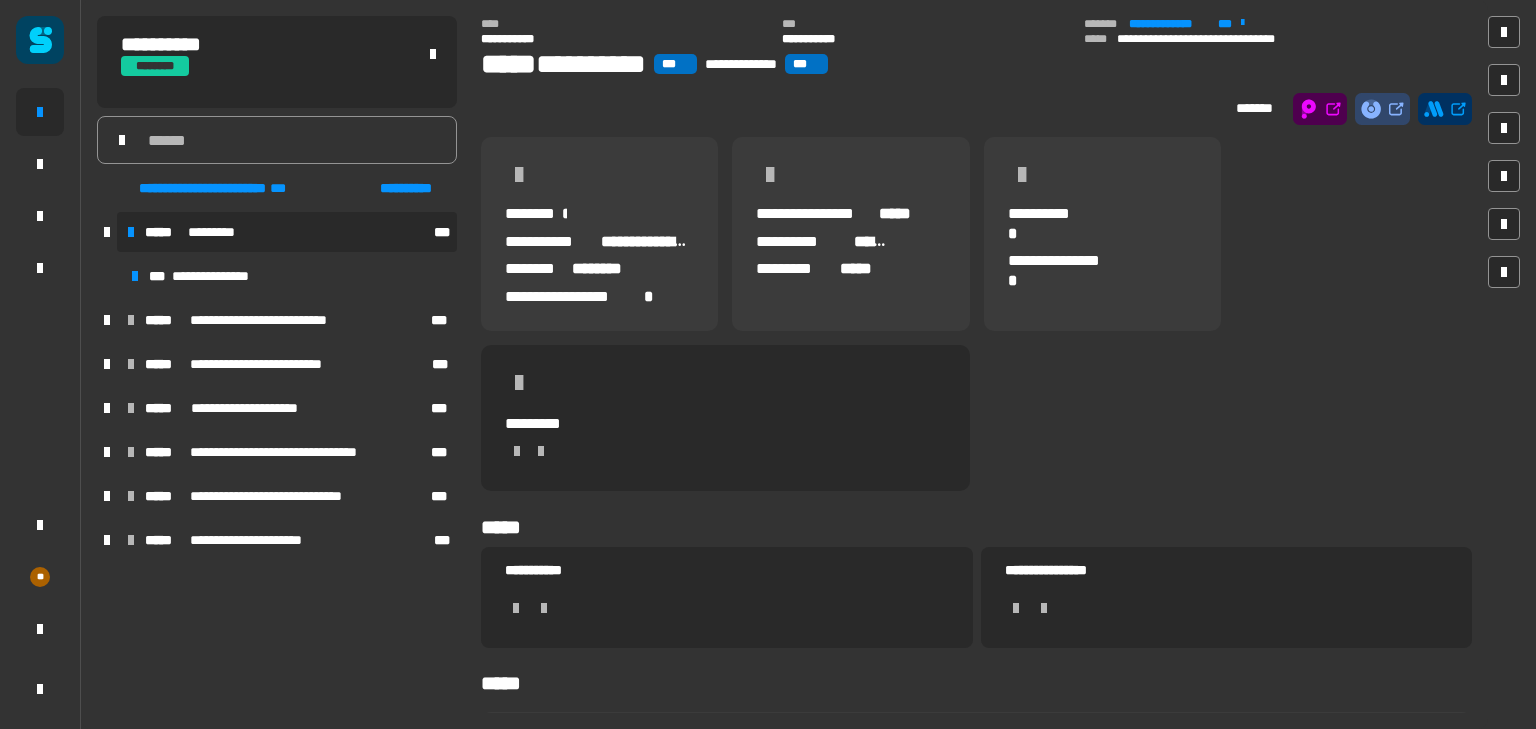 click on "***** ********* ***" at bounding box center [287, 232] 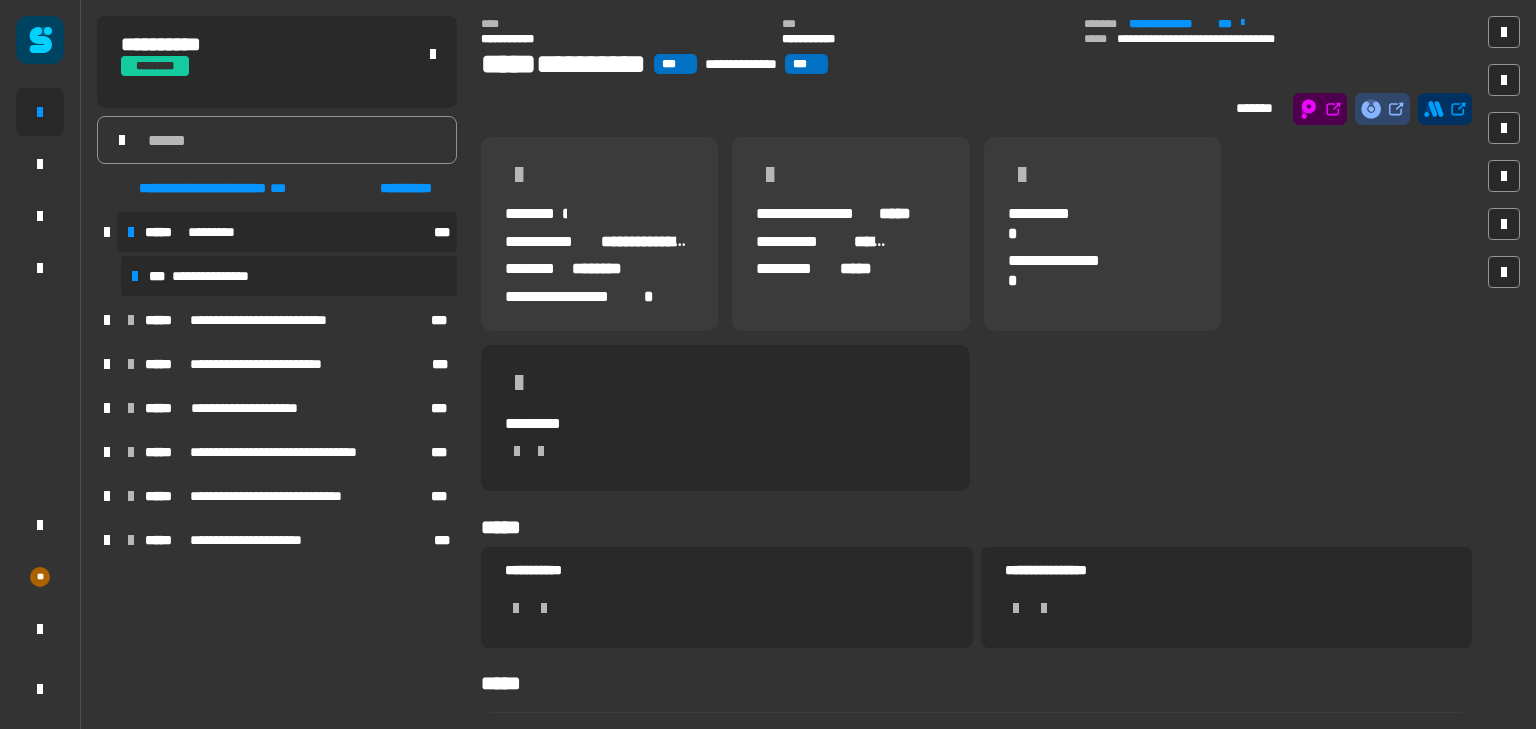 click on "**********" at bounding box center [218, 276] 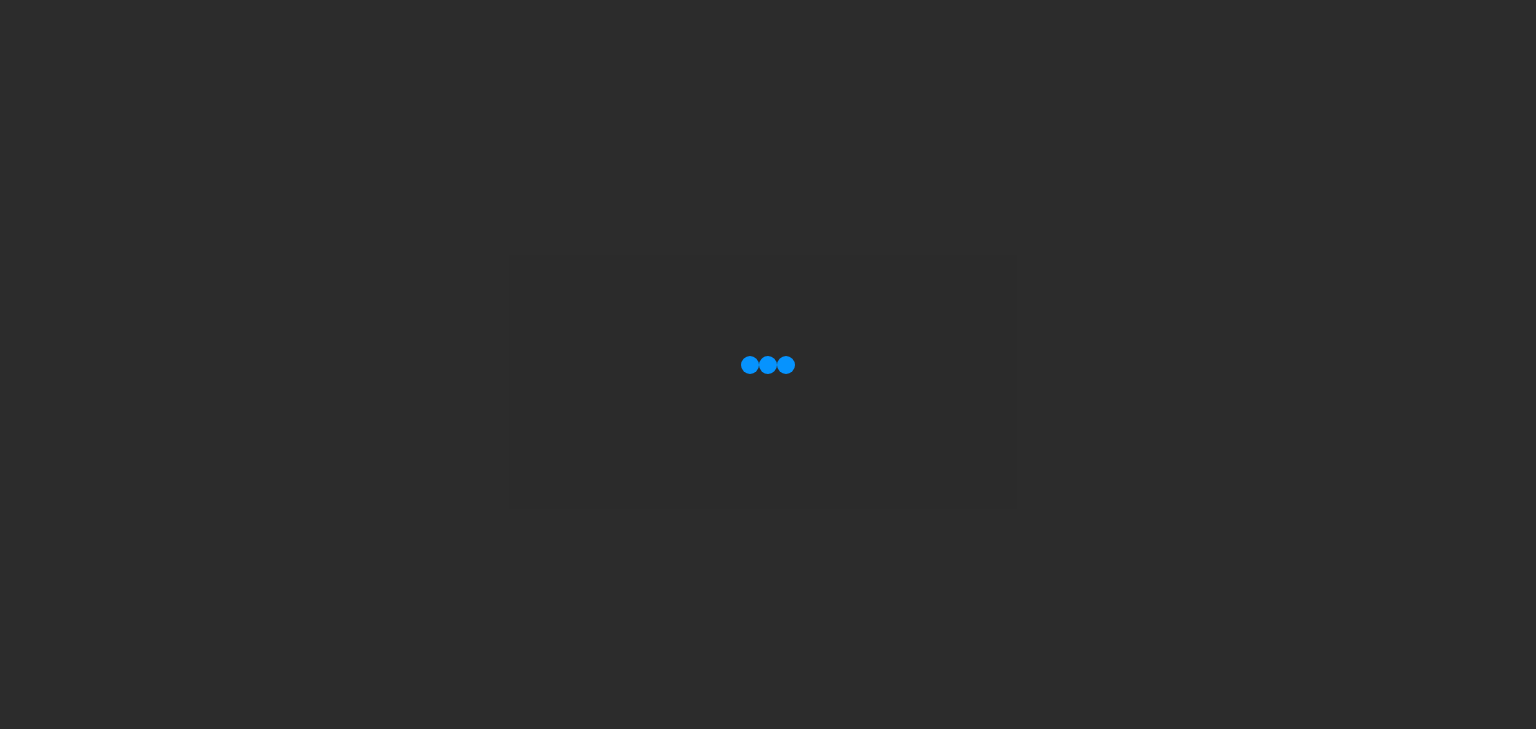 scroll, scrollTop: 0, scrollLeft: 0, axis: both 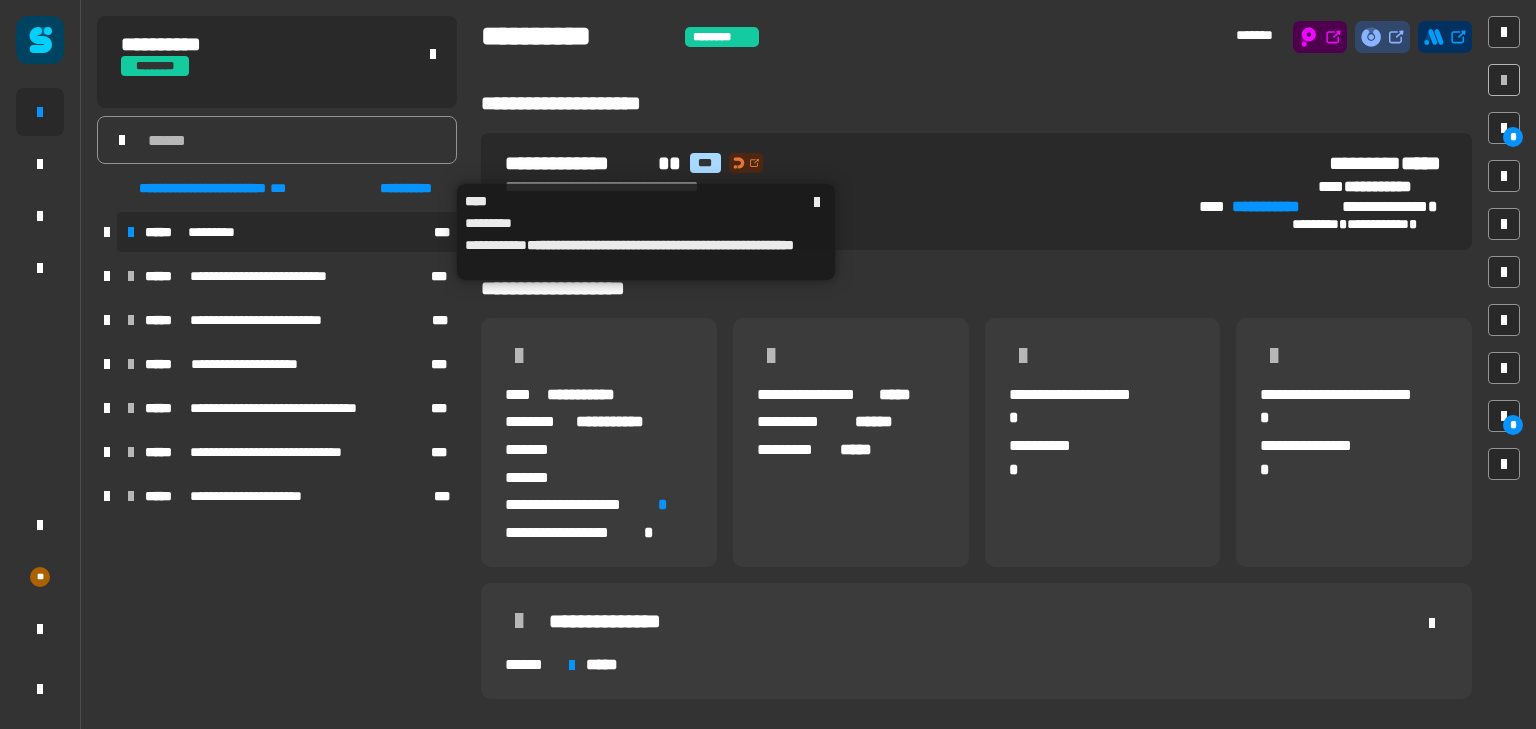 click on "*****" at bounding box center [164, 232] 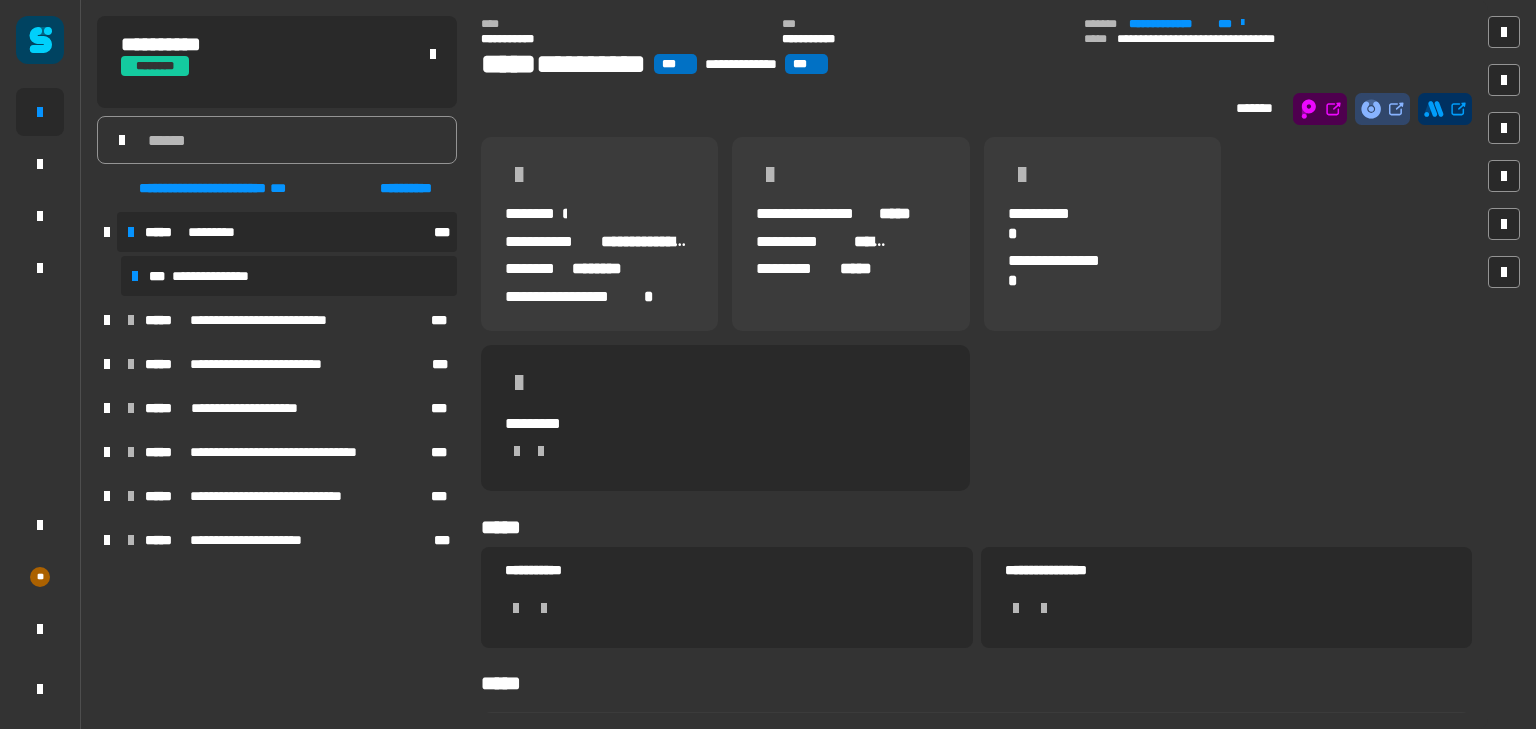click on "**********" at bounding box center (289, 276) 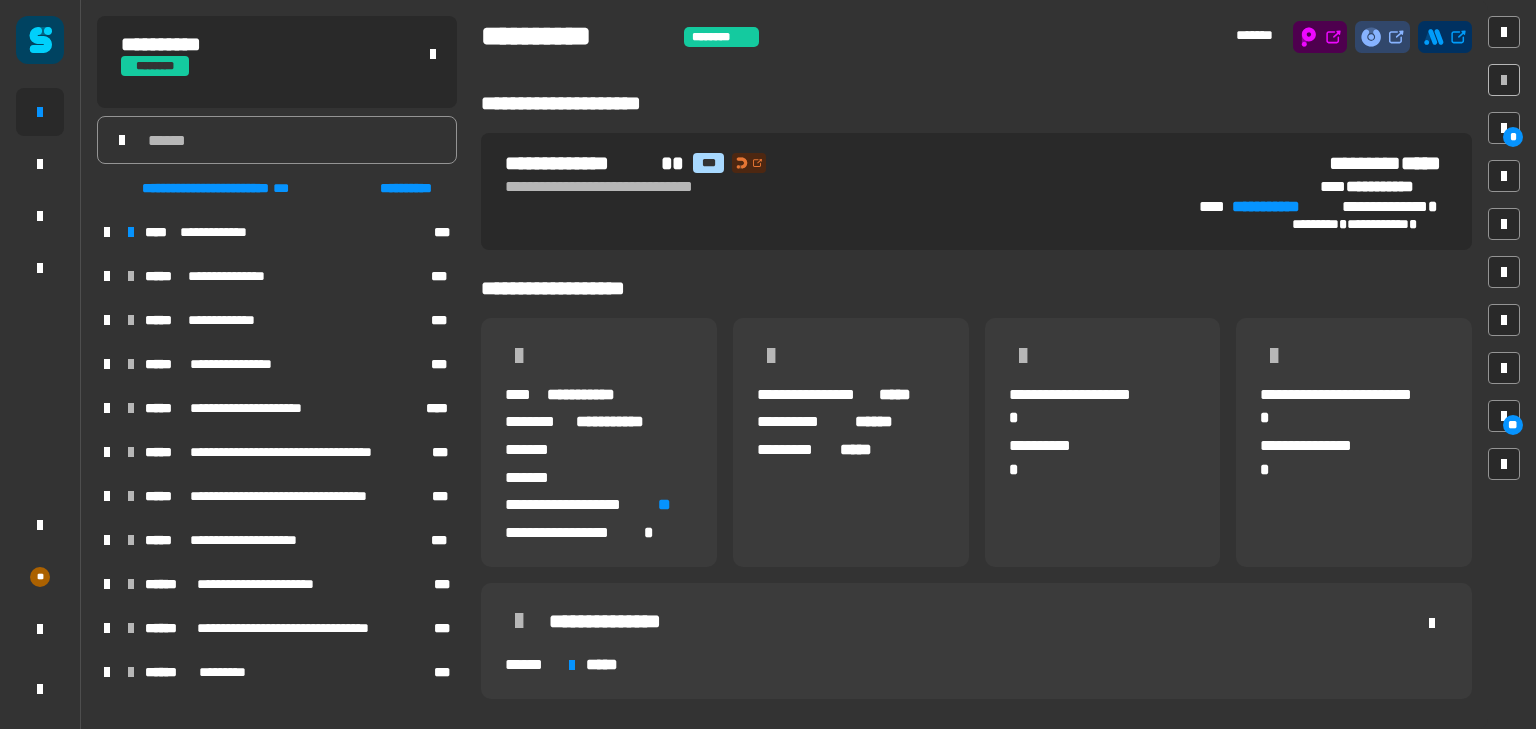 scroll, scrollTop: 0, scrollLeft: 0, axis: both 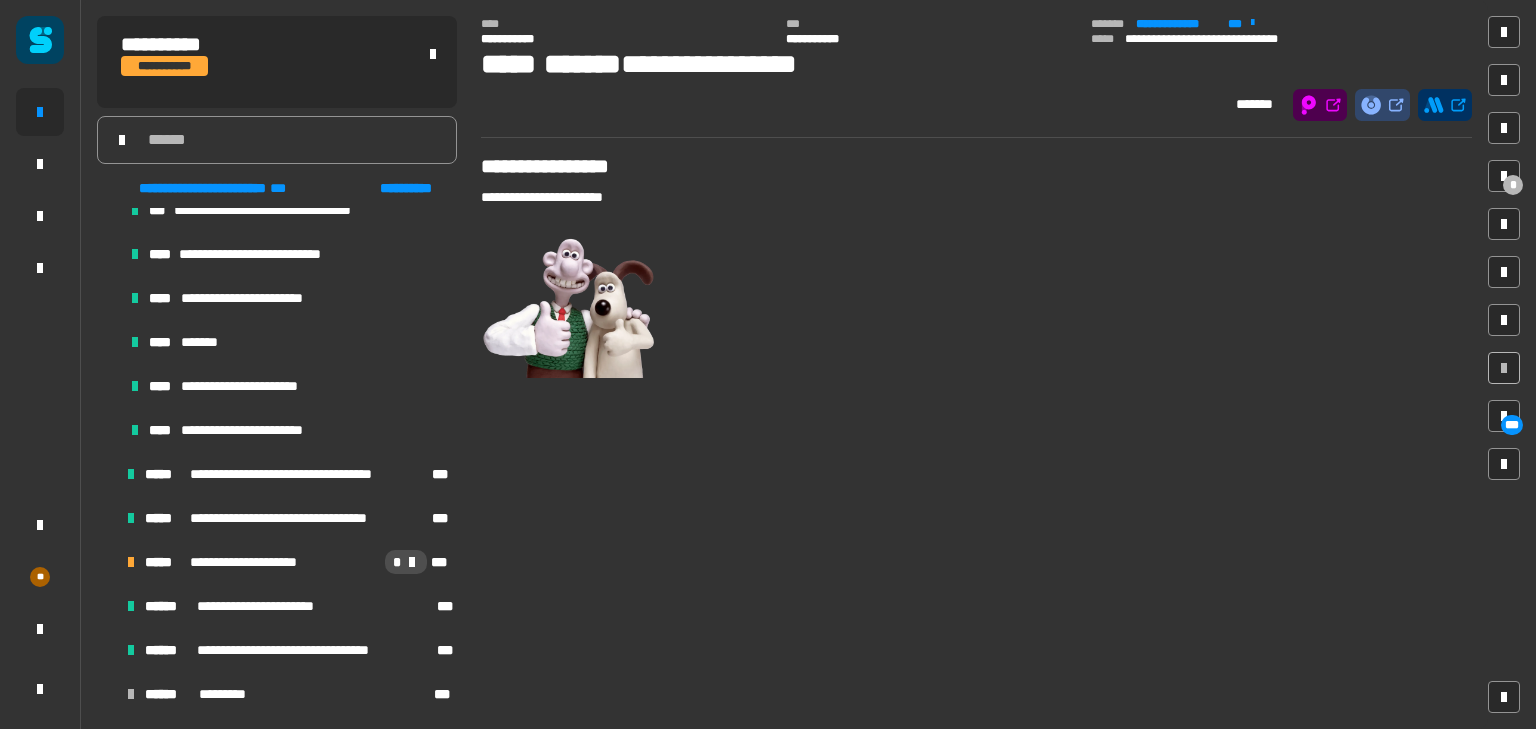 click at bounding box center (107, 562) 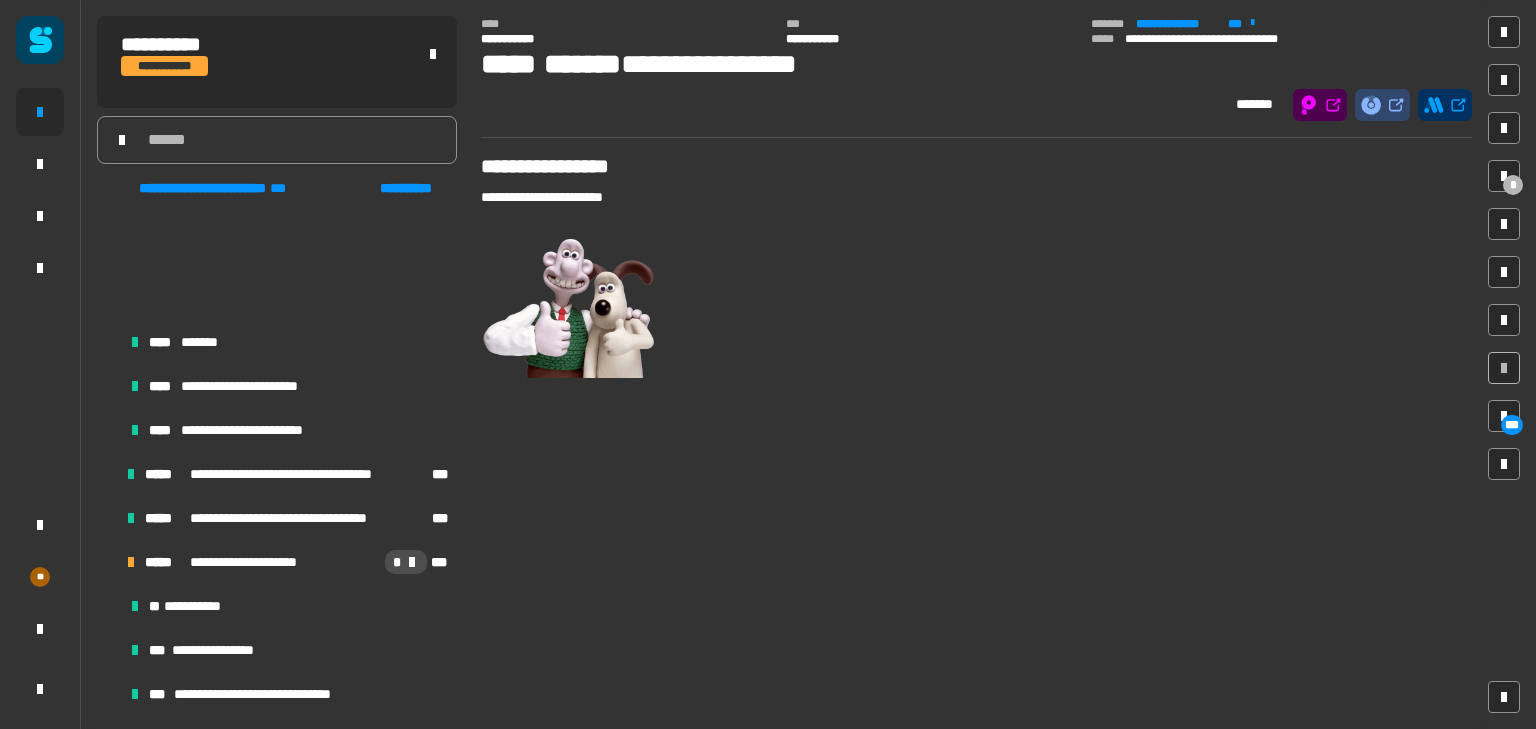 scroll, scrollTop: 946, scrollLeft: 0, axis: vertical 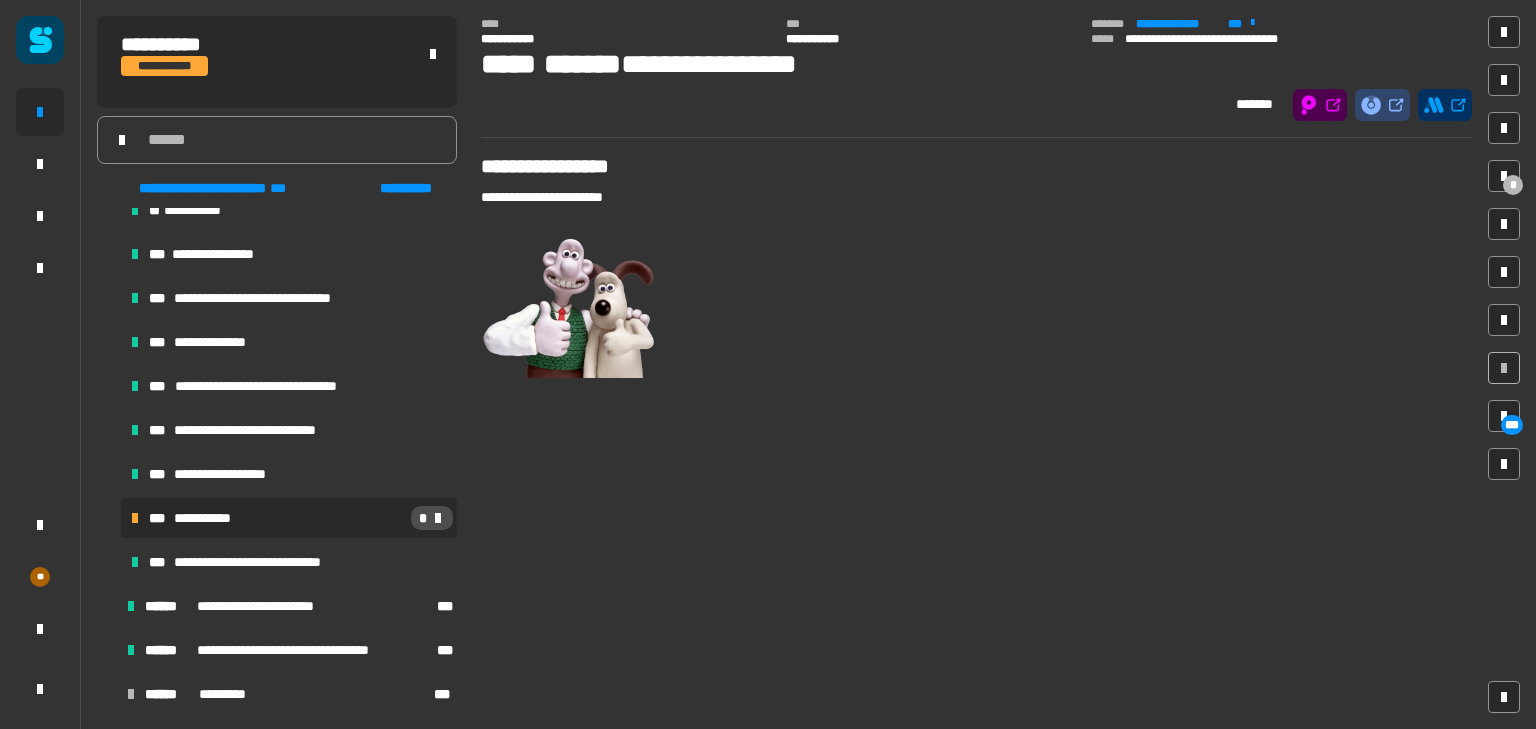 click on "**********" at bounding box center [205, 518] 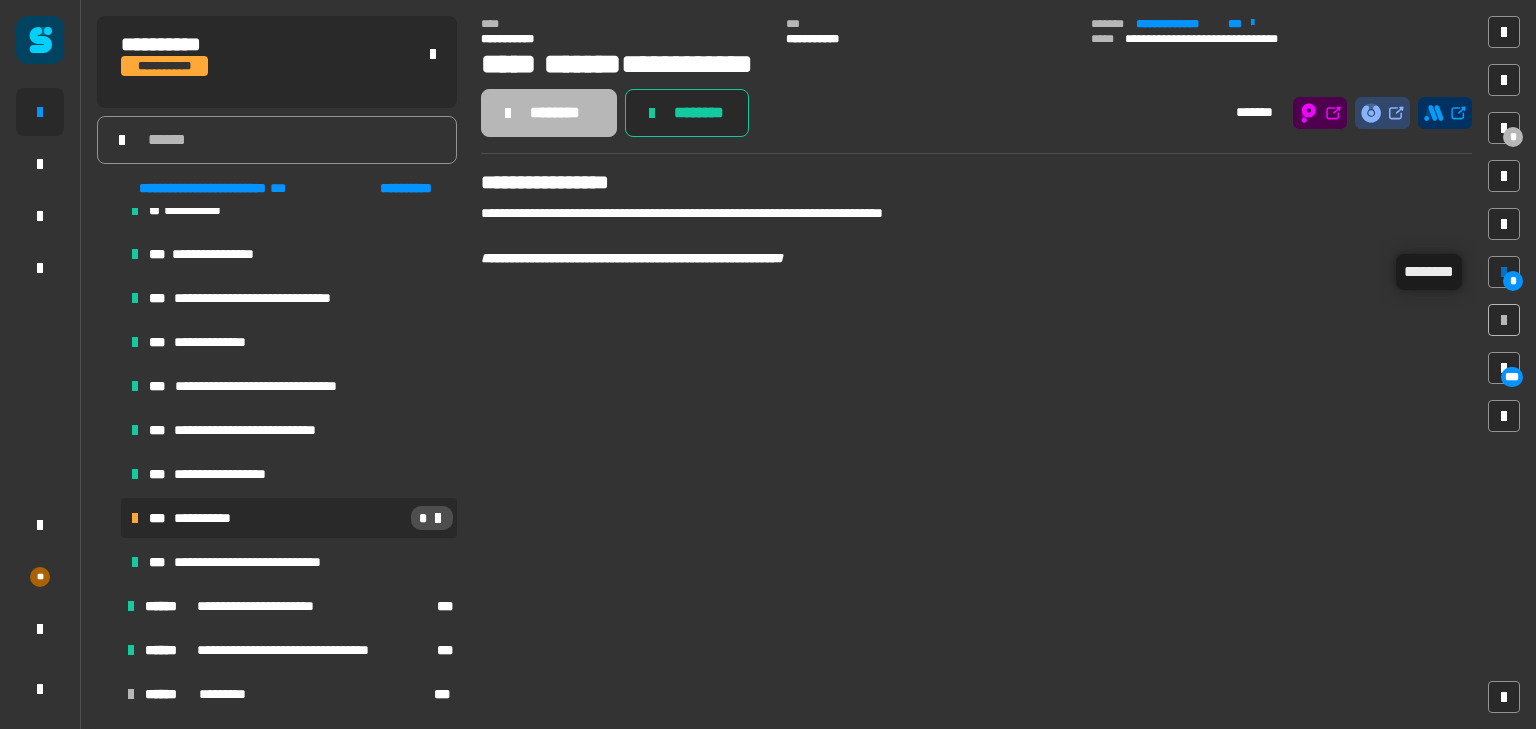 click at bounding box center (1504, 272) 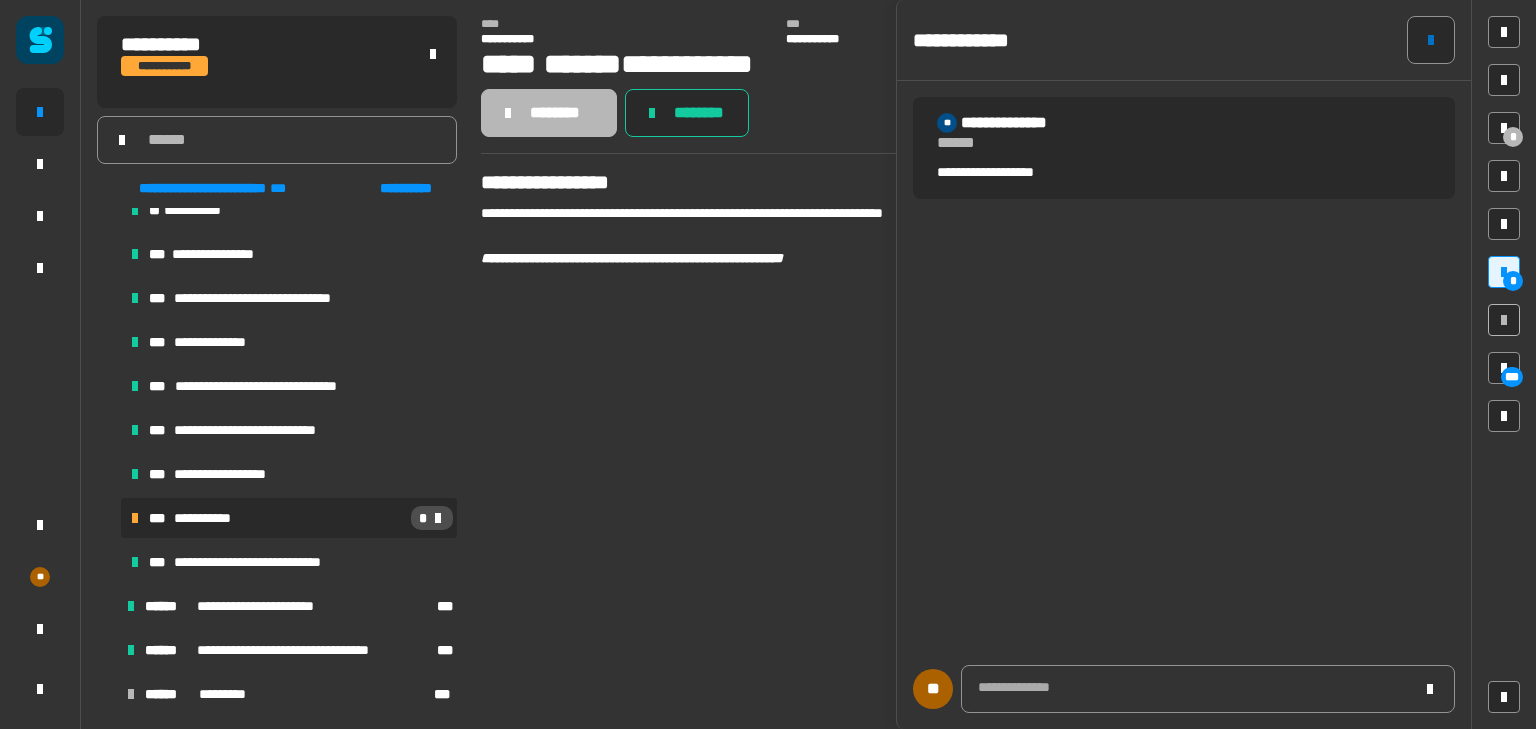 click 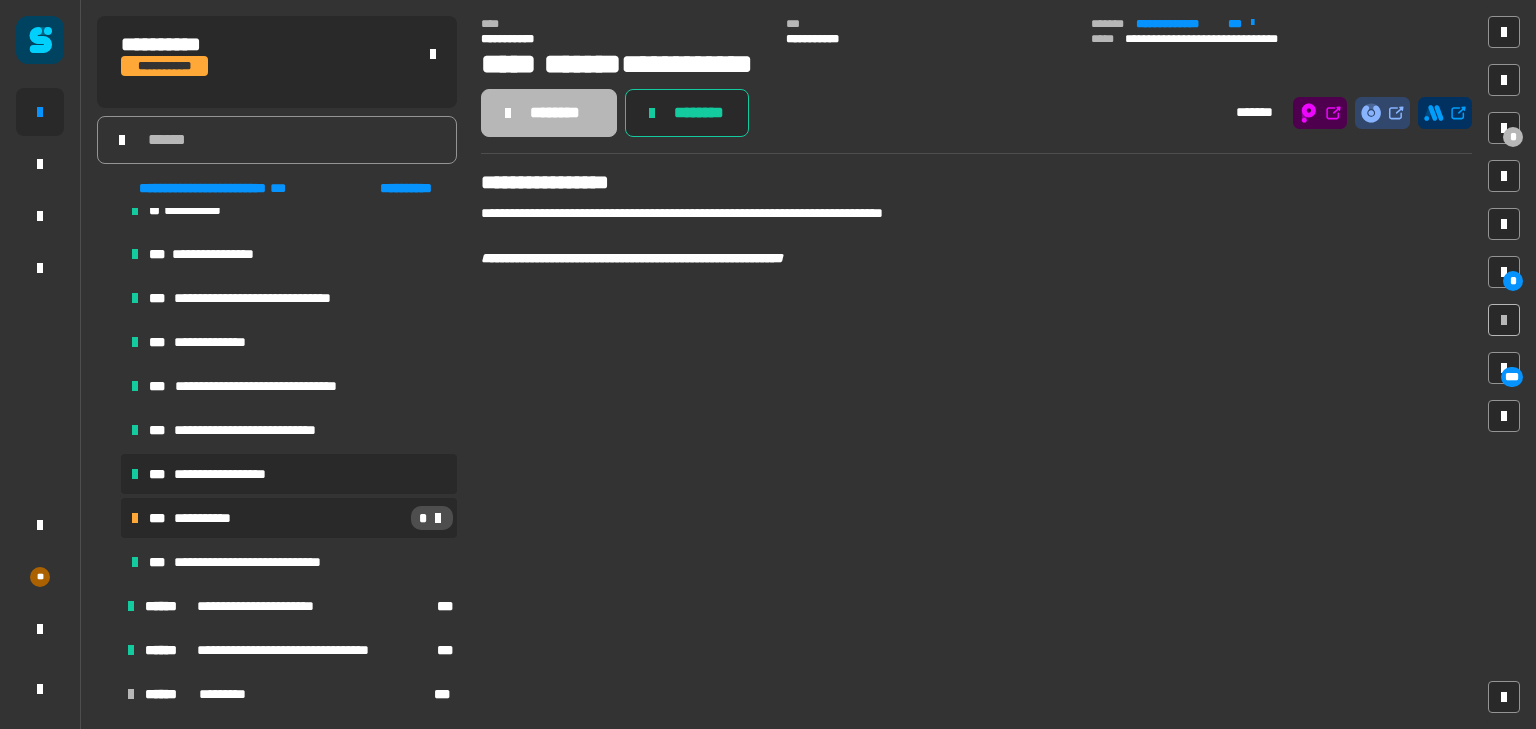click on "**********" at bounding box center (235, 474) 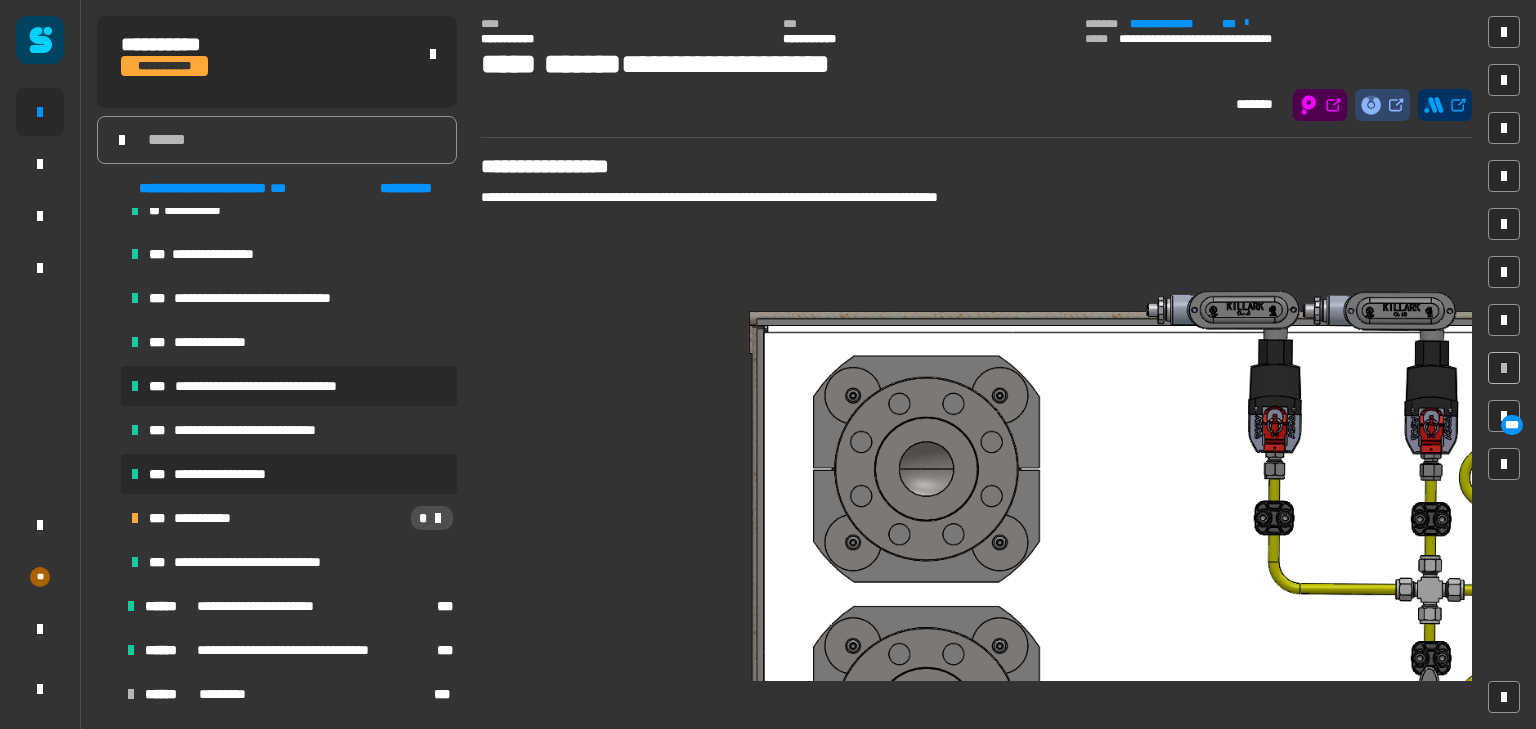 click on "**********" at bounding box center (269, 386) 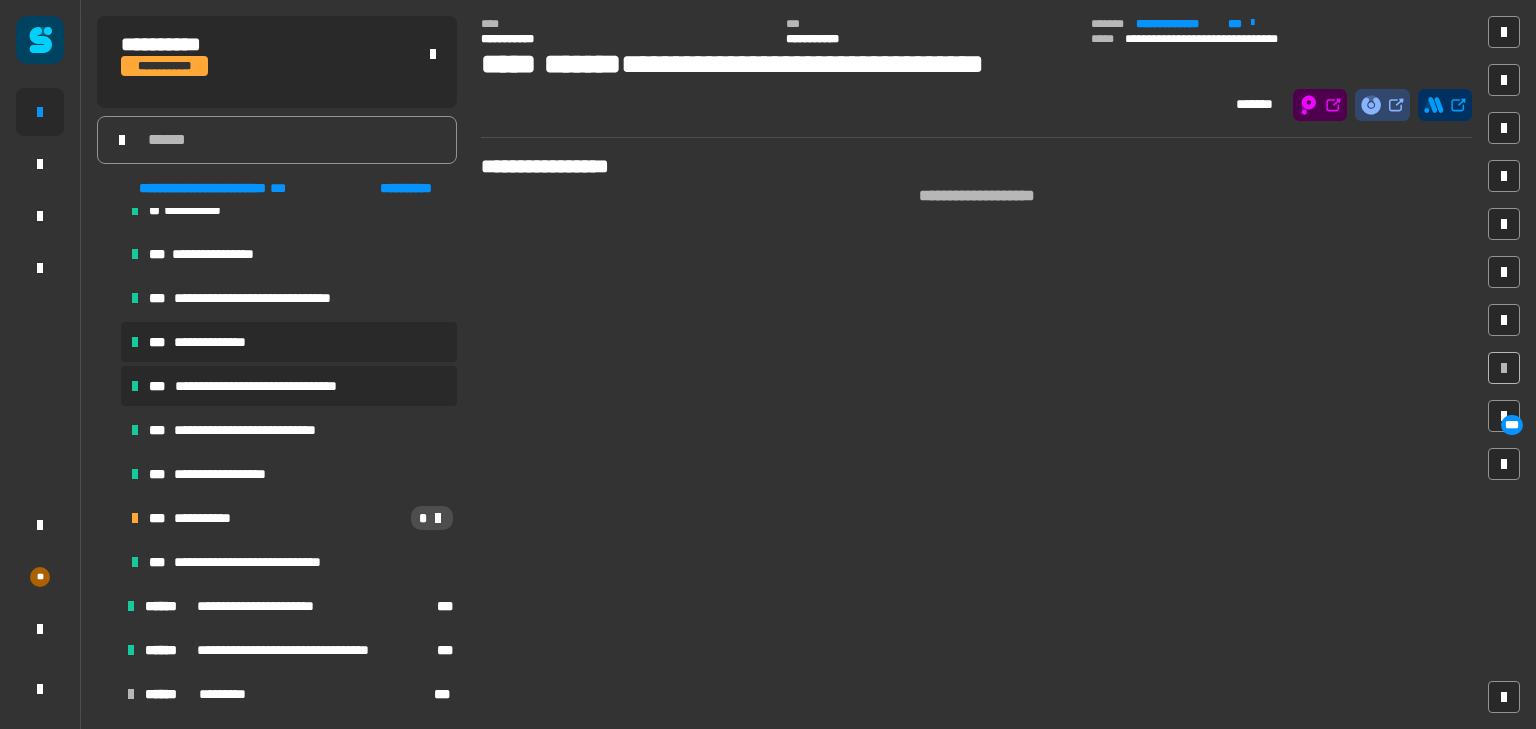 click on "**********" at bounding box center [289, 342] 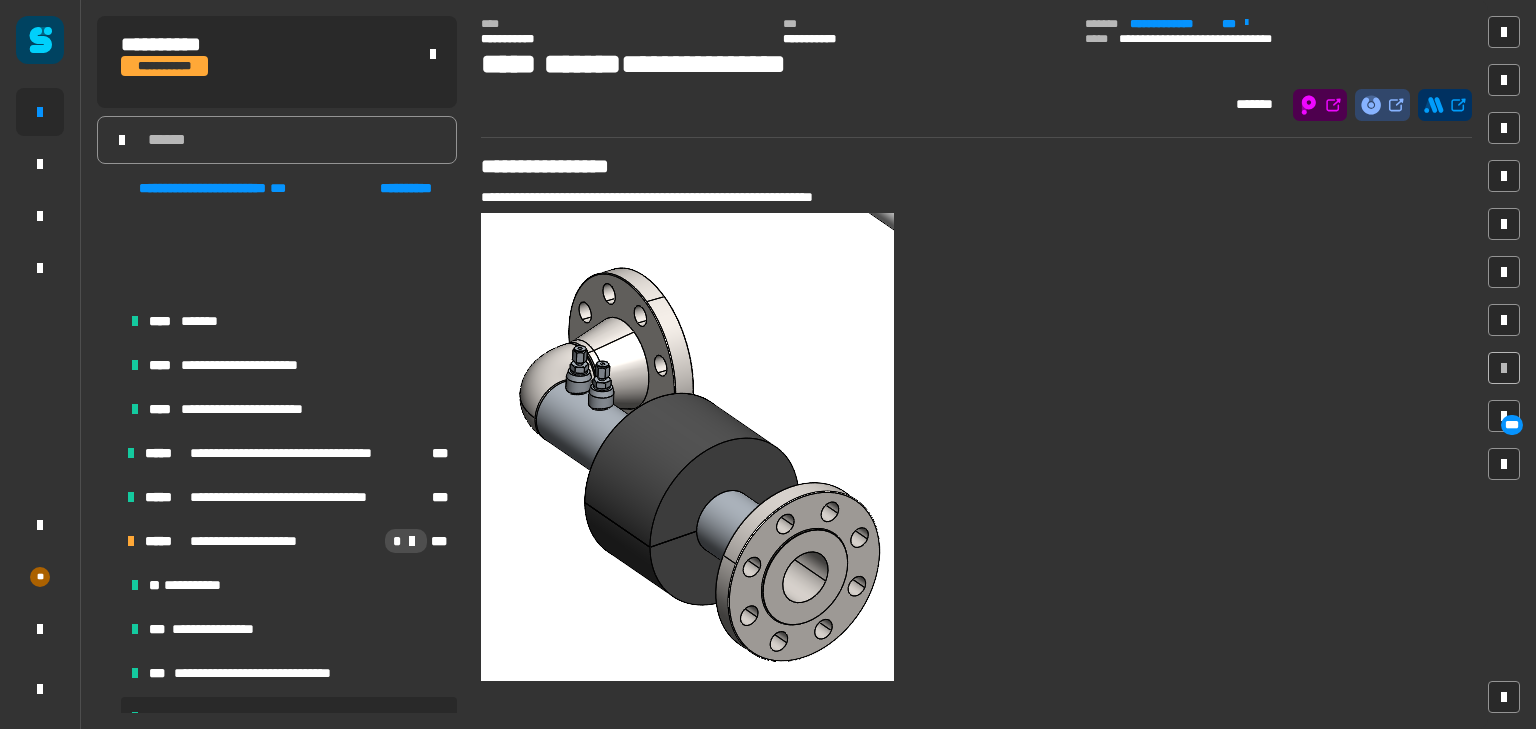 scroll, scrollTop: 700, scrollLeft: 0, axis: vertical 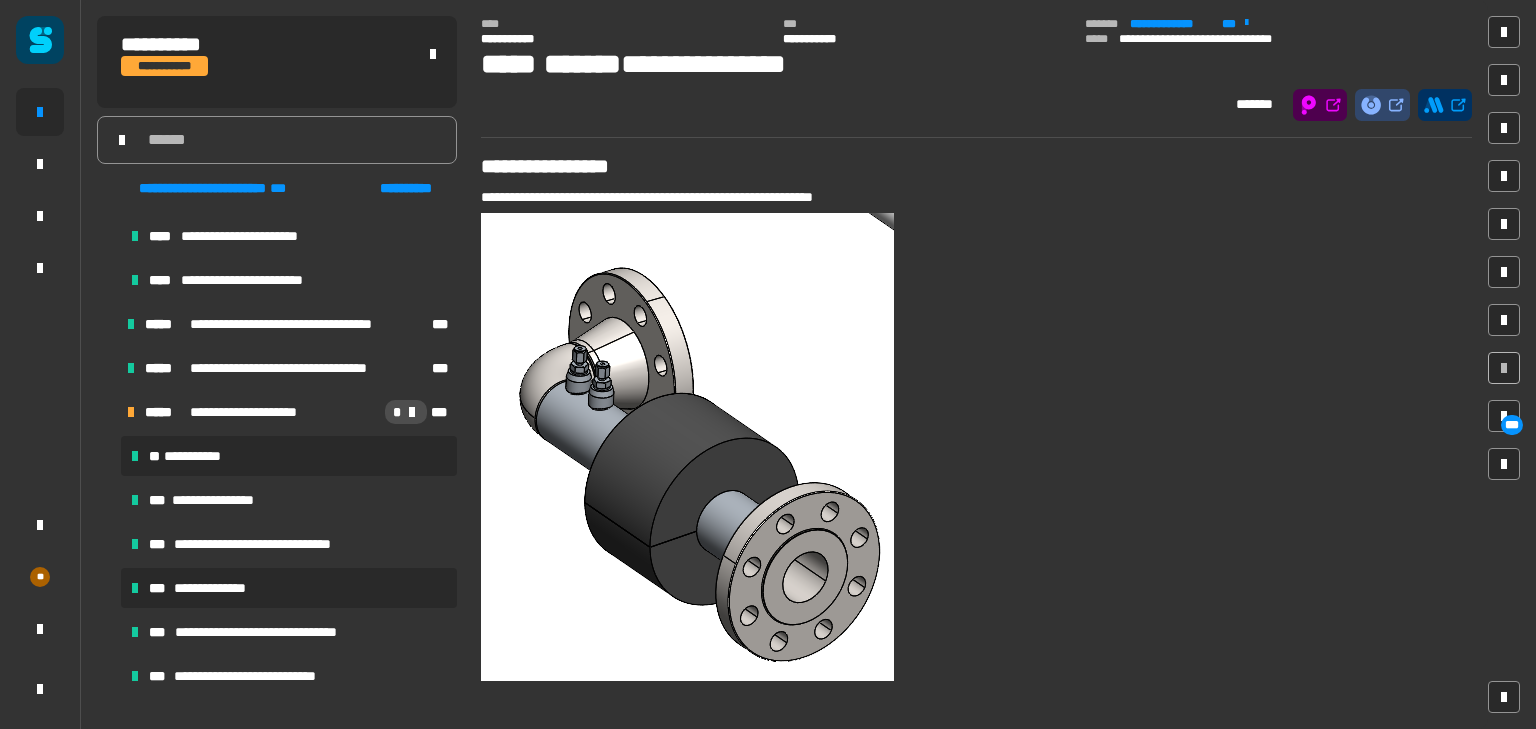 click on "**********" at bounding box center [200, 456] 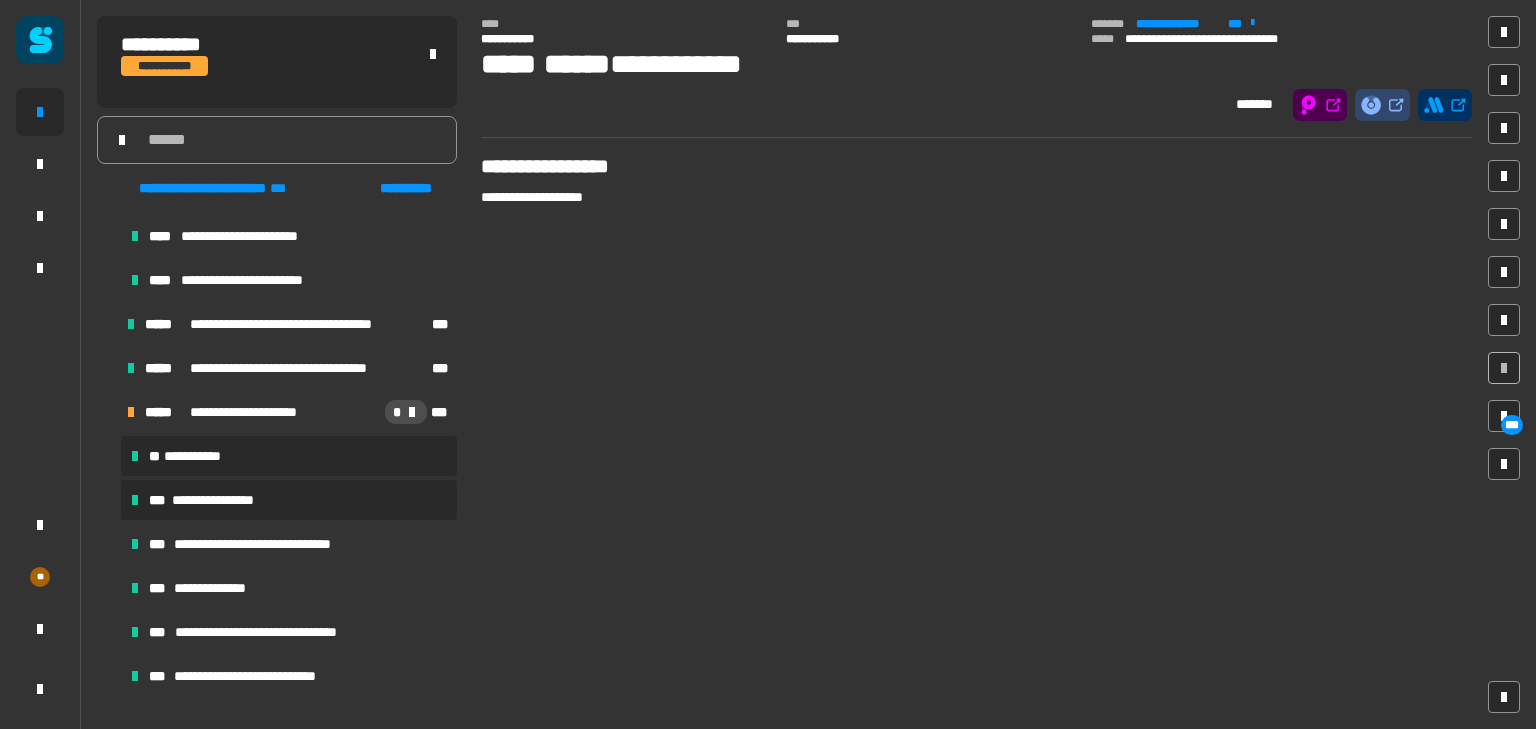 click on "**********" at bounding box center (220, 500) 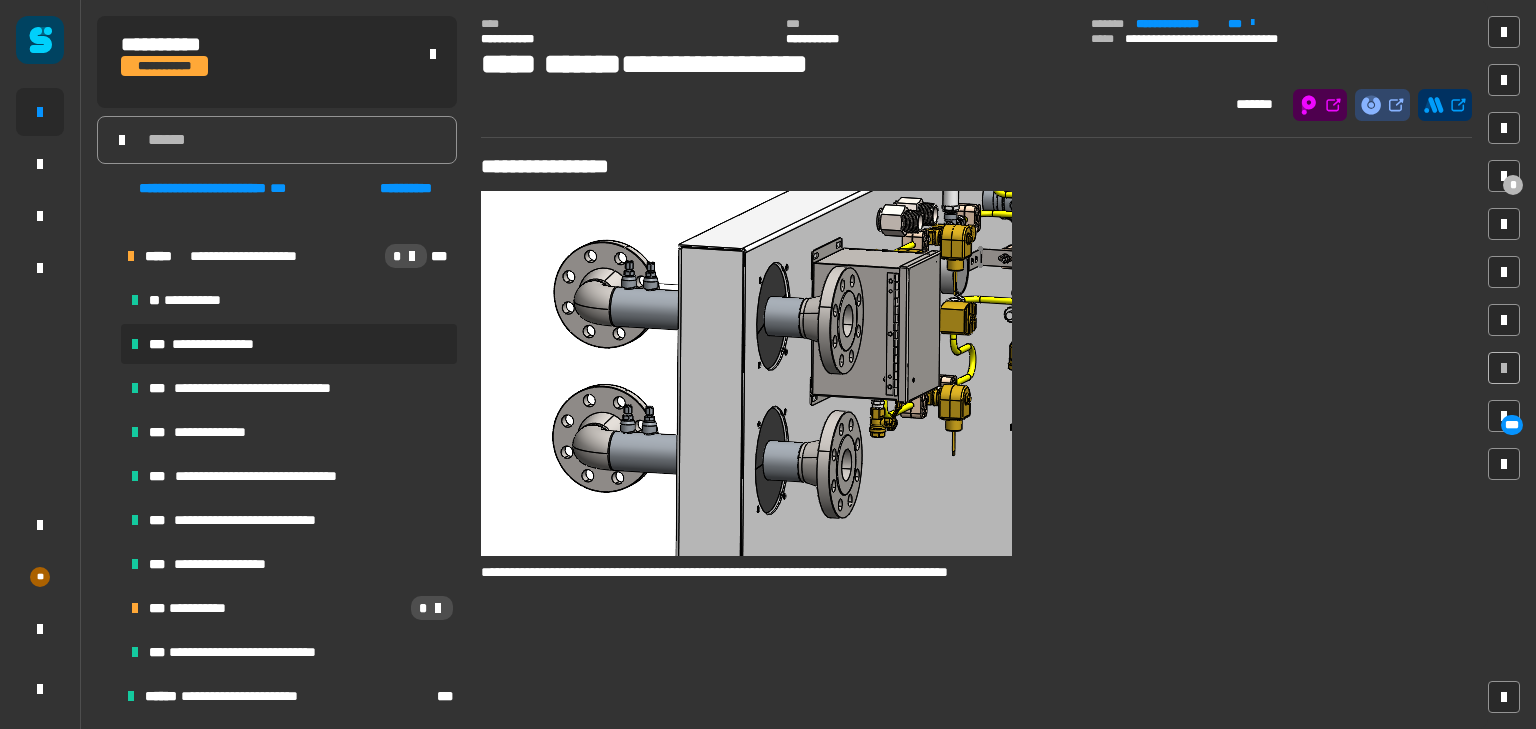 scroll, scrollTop: 946, scrollLeft: 0, axis: vertical 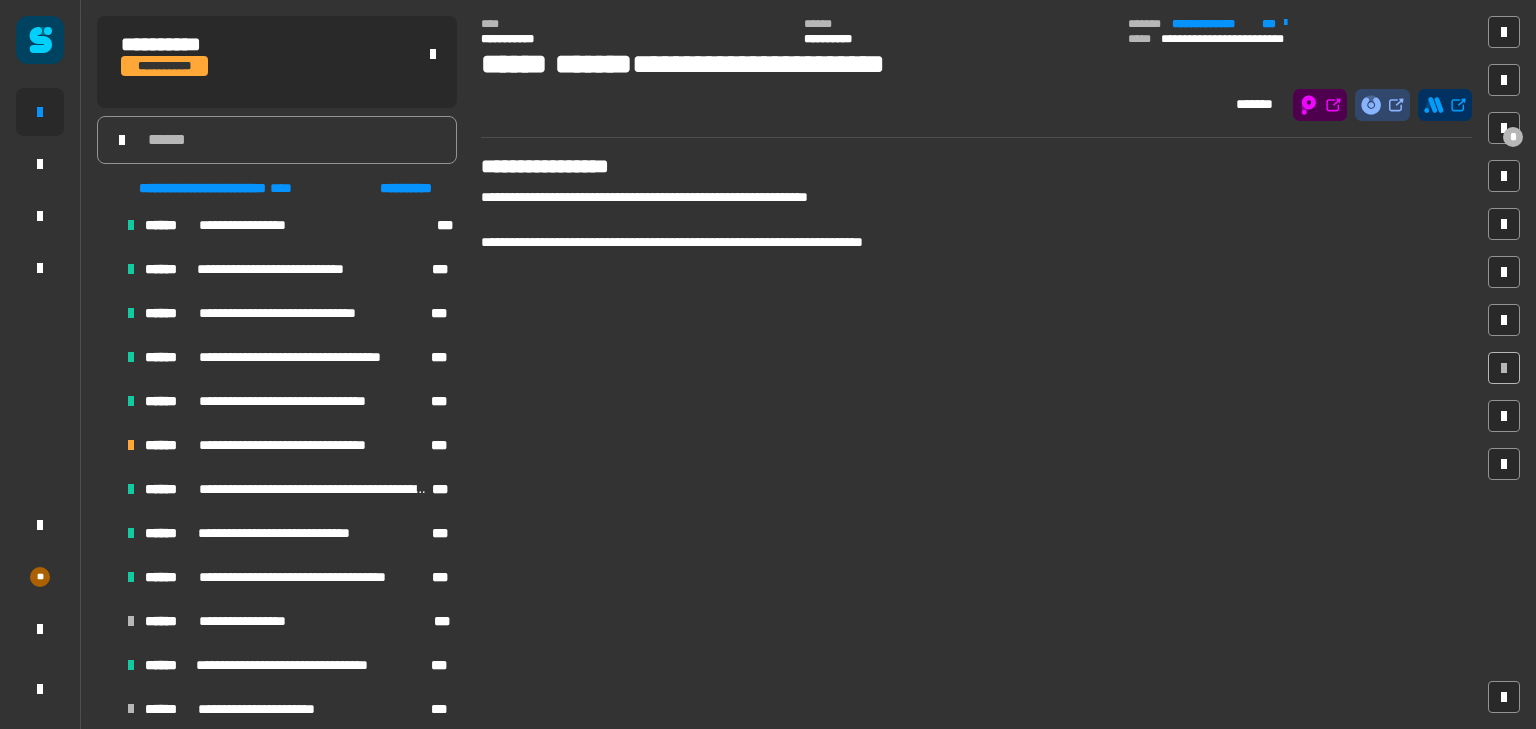 click at bounding box center [107, 445] 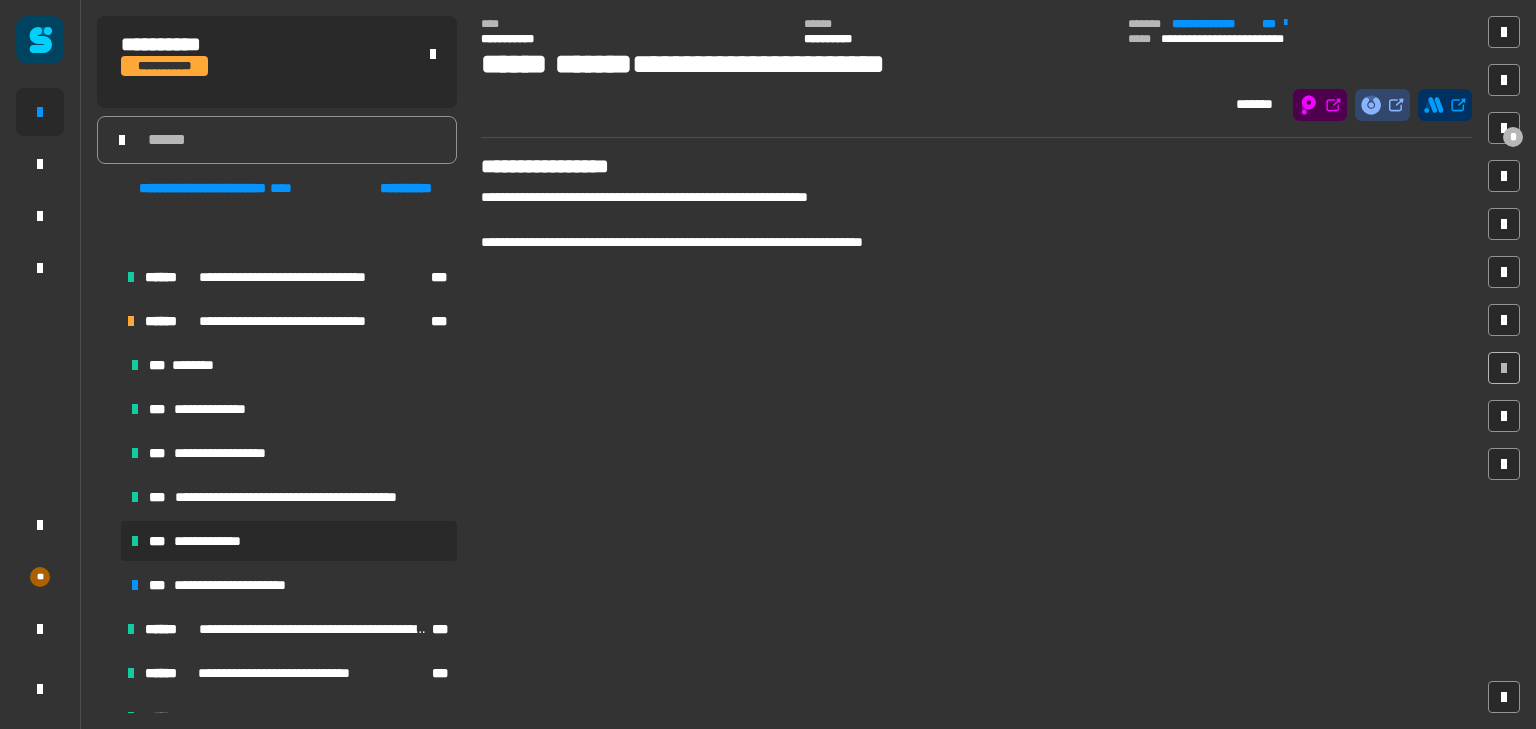 scroll, scrollTop: 1835, scrollLeft: 0, axis: vertical 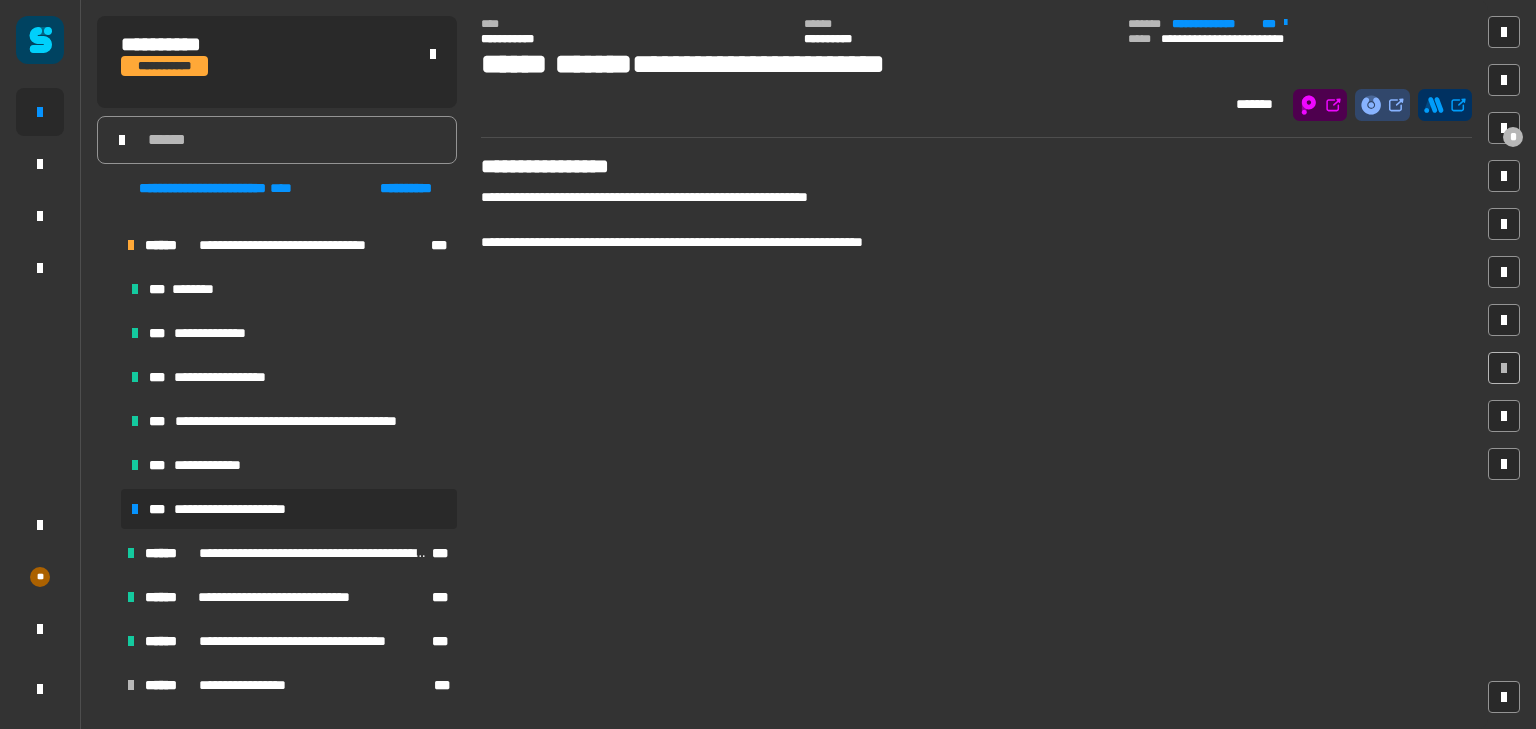 click on "**********" at bounding box center [245, 509] 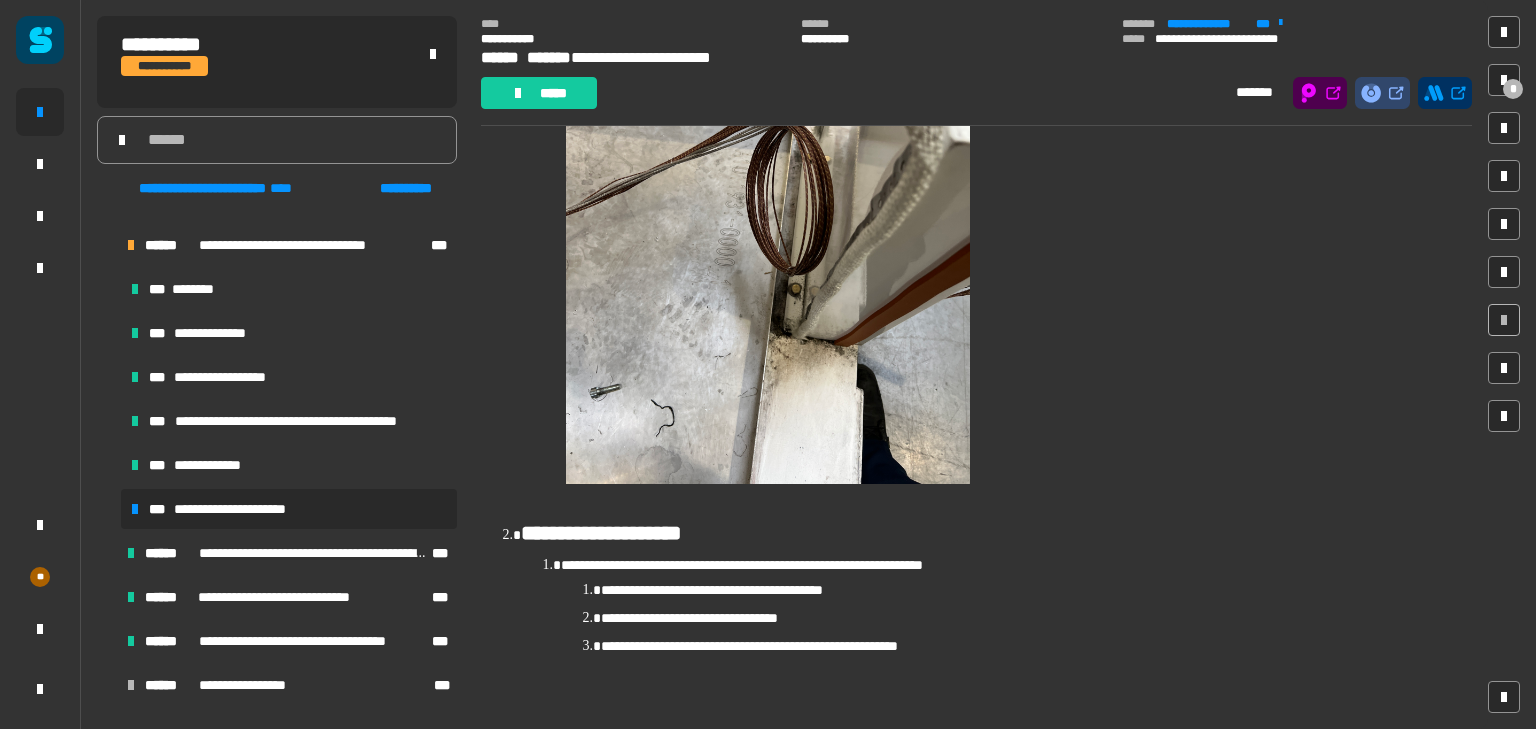 scroll, scrollTop: 1575, scrollLeft: 0, axis: vertical 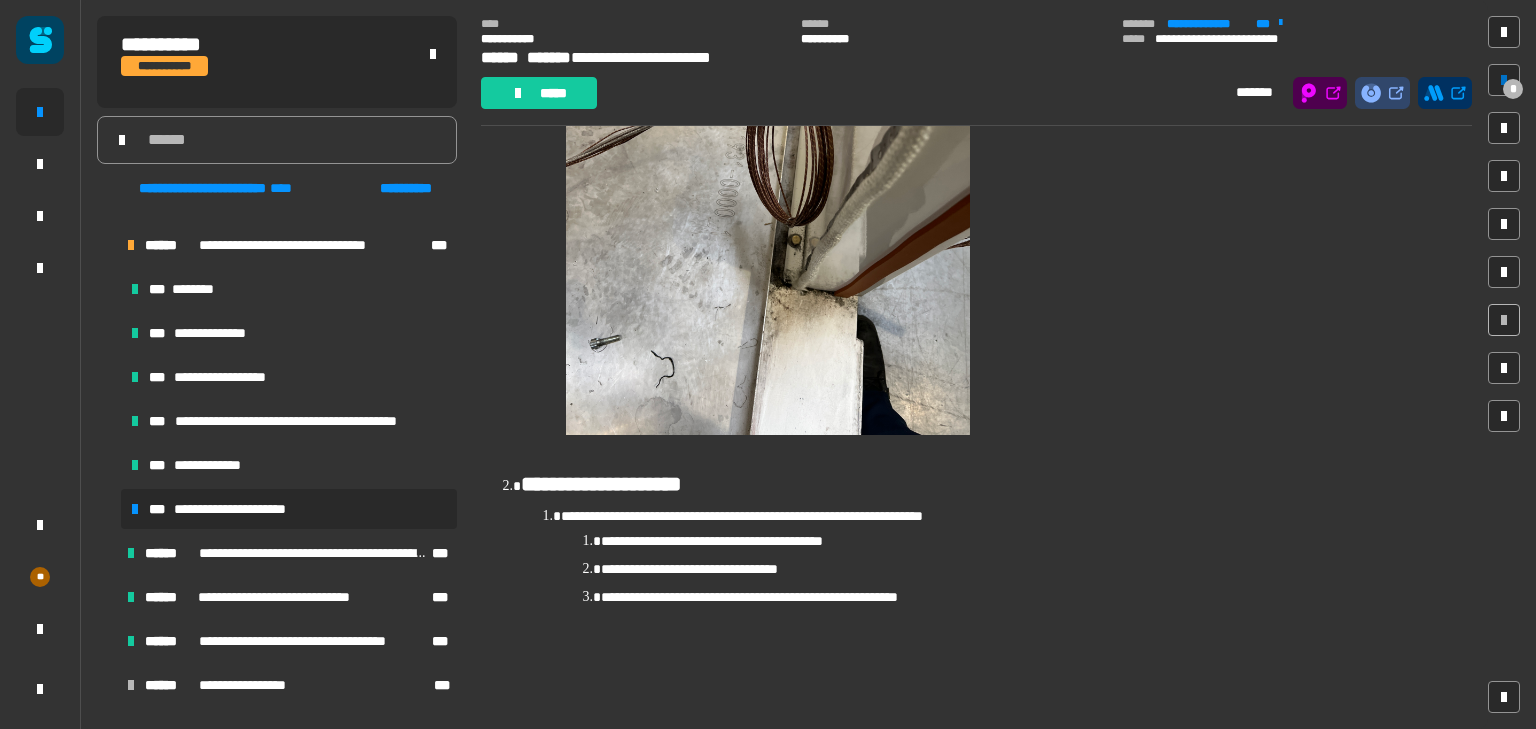 click at bounding box center (1504, 80) 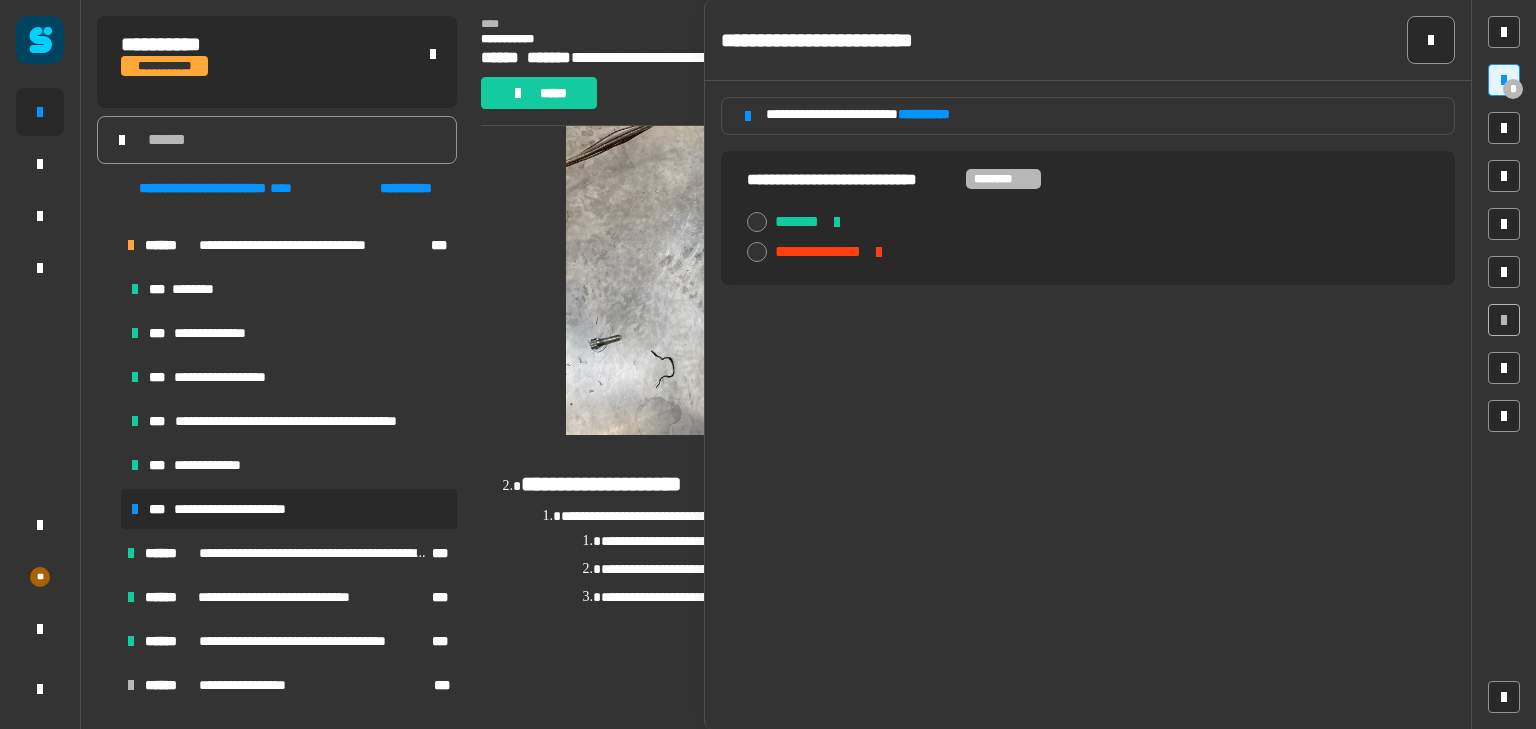 click on "*" at bounding box center [1513, 89] 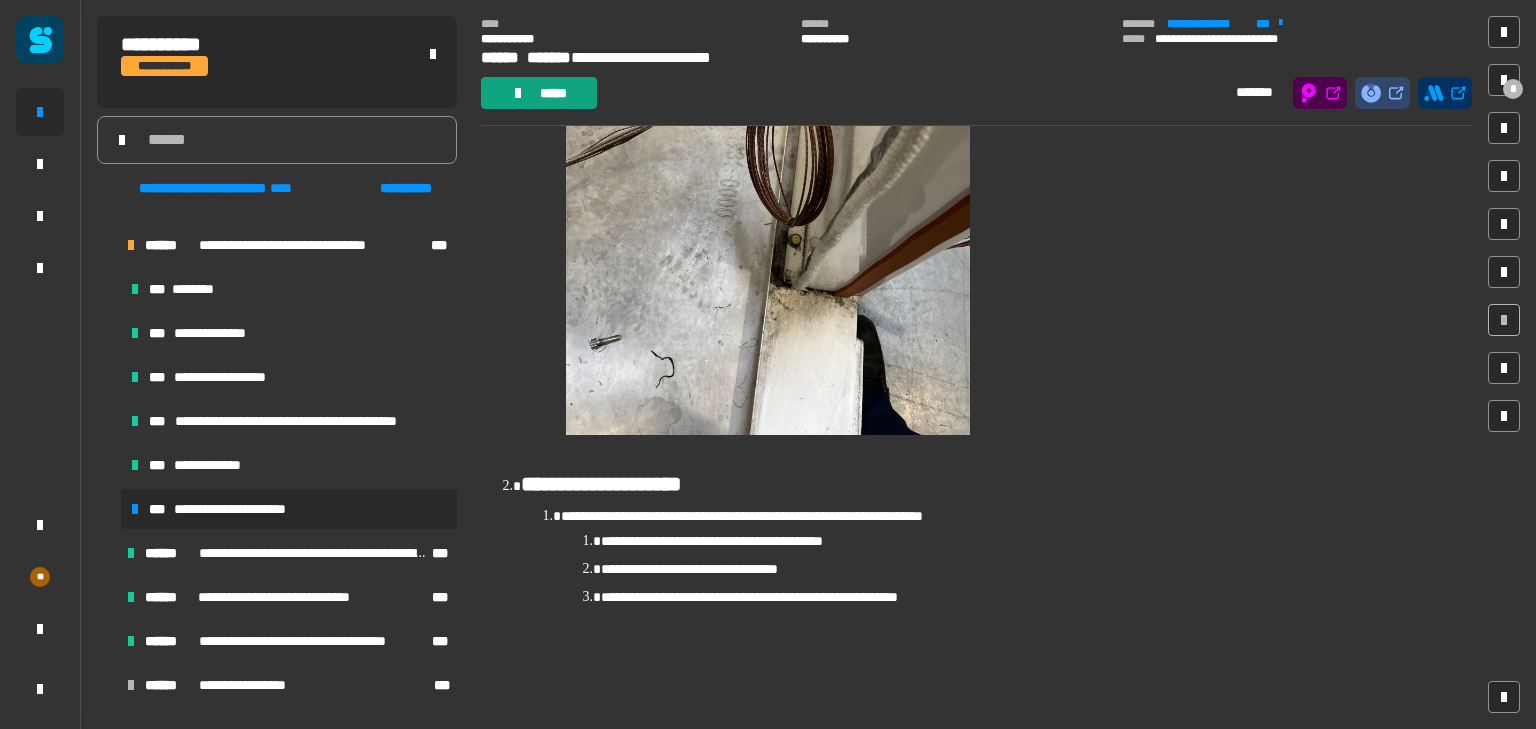 click on "*****" 